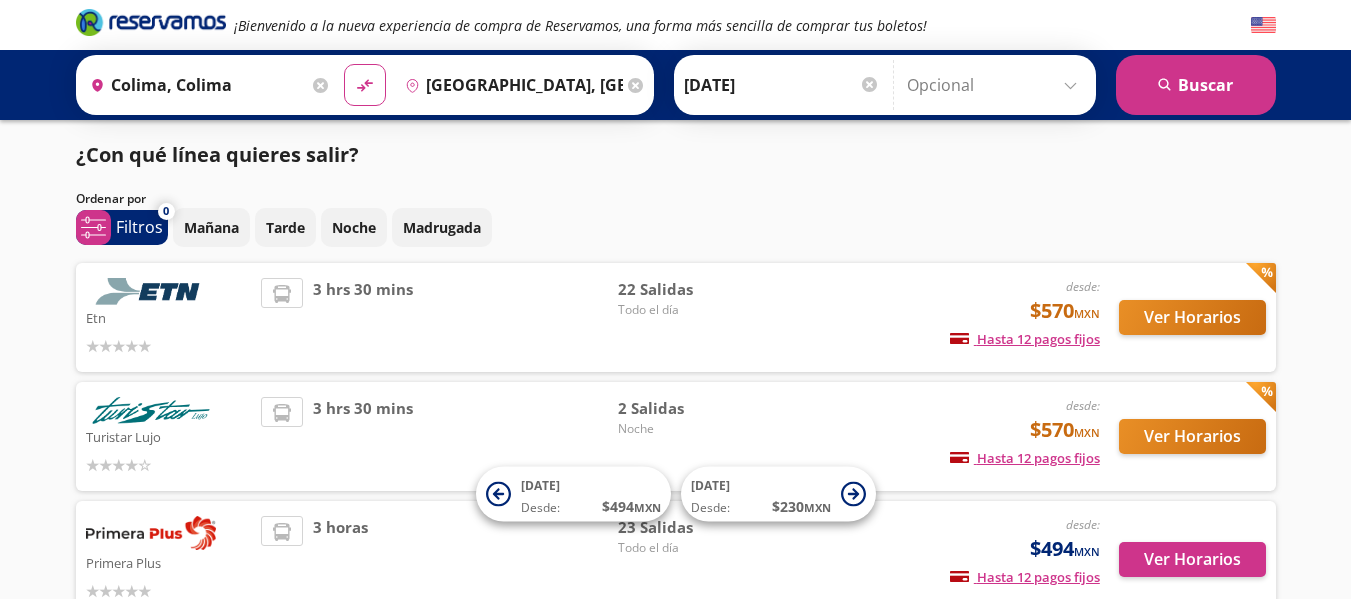 scroll, scrollTop: 0, scrollLeft: 0, axis: both 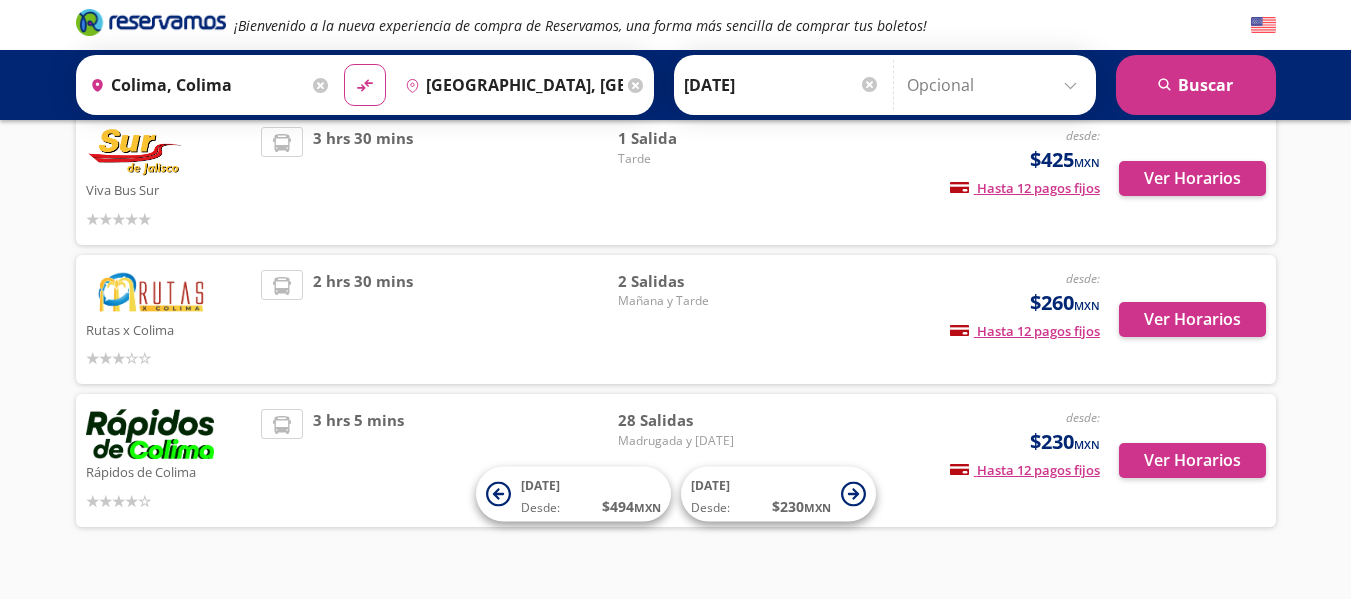 click on "¡Bienvenido a la nueva experiencia de compra de Reservamos, una forma más sencilla de comprar tus boletos! Origen
heroicons:map-pin-20-solid
Colima, [GEOGRAPHIC_DATA]
Destino
pin-outline
[GEOGRAPHIC_DATA], [GEOGRAPHIC_DATA]
material-symbols:compare-arrows-rounded
Ida [DATE]" at bounding box center (675, -101) 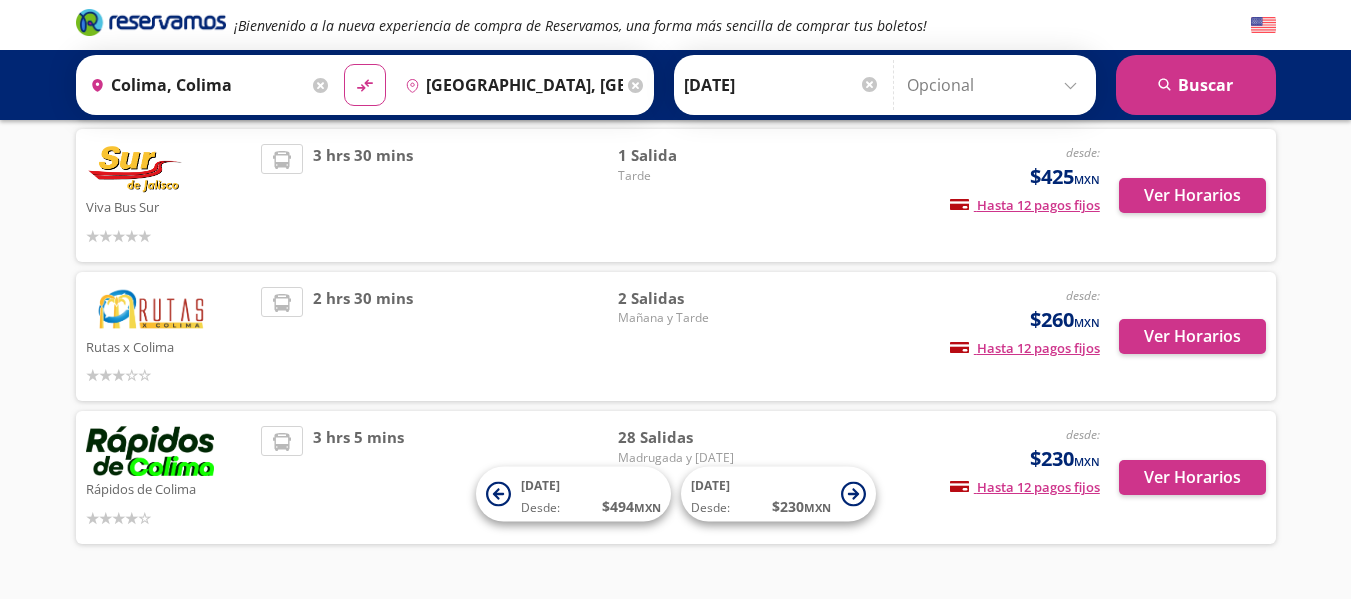 scroll, scrollTop: 839, scrollLeft: 0, axis: vertical 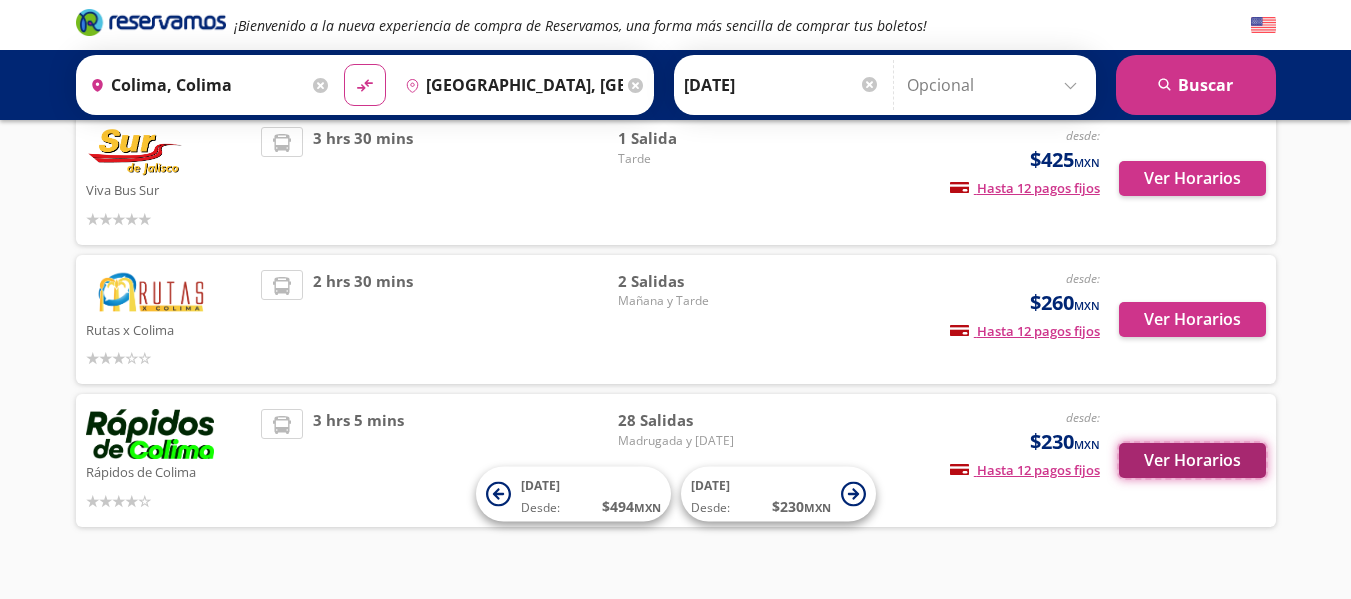 click on "Ver Horarios" at bounding box center [1192, 460] 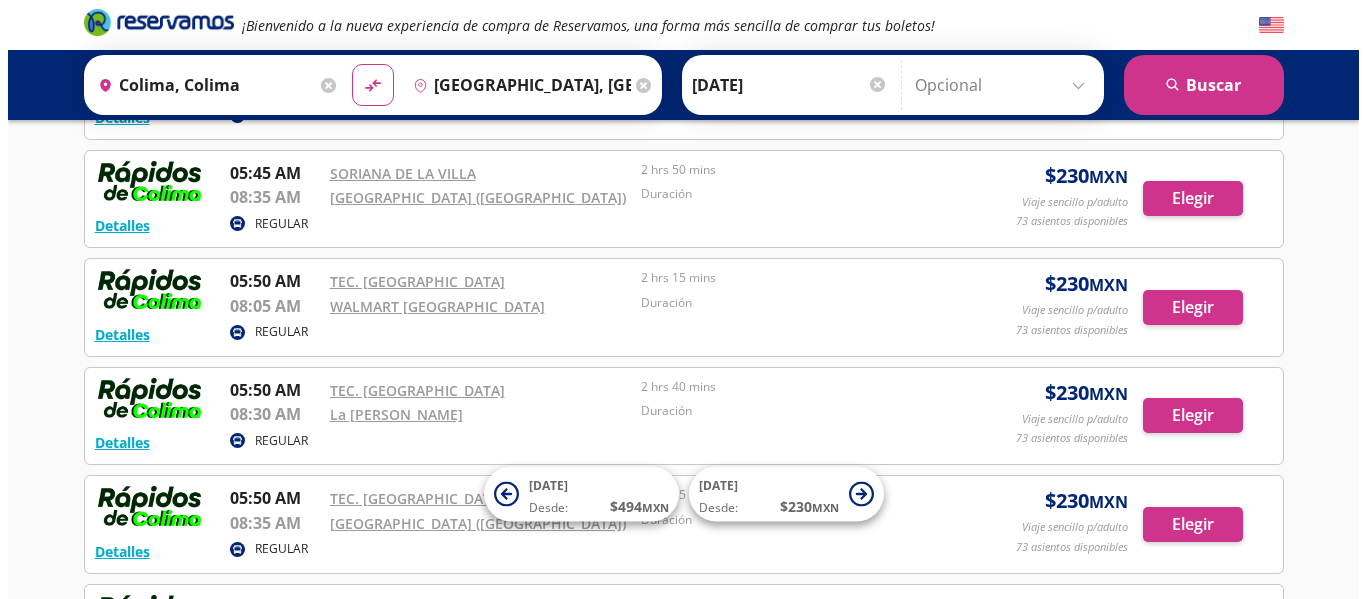scroll, scrollTop: 1276, scrollLeft: 0, axis: vertical 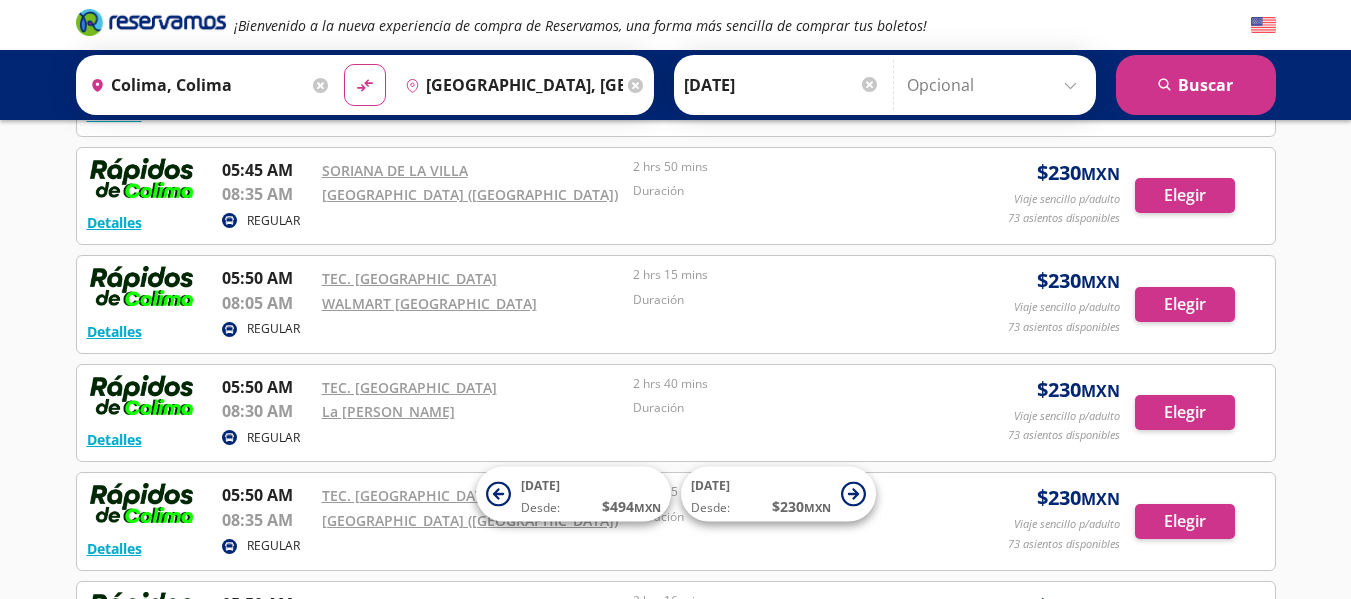 click on "REGULAR" at bounding box center (578, 331) 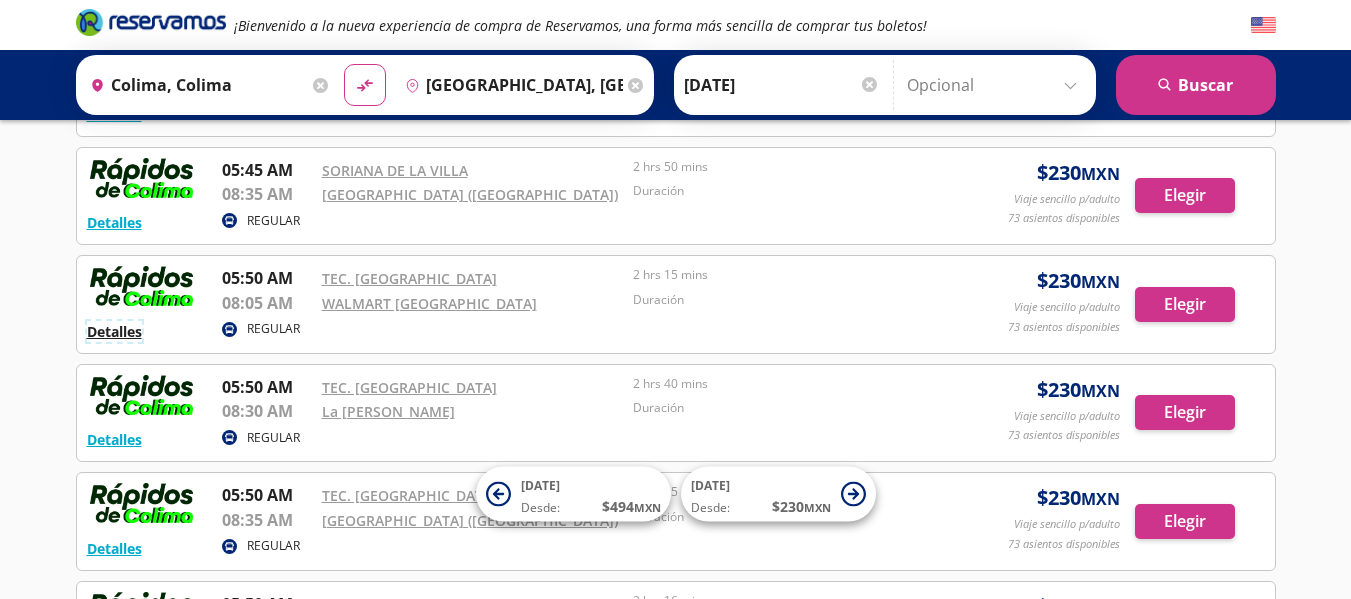 click on "Detalles" at bounding box center (114, 331) 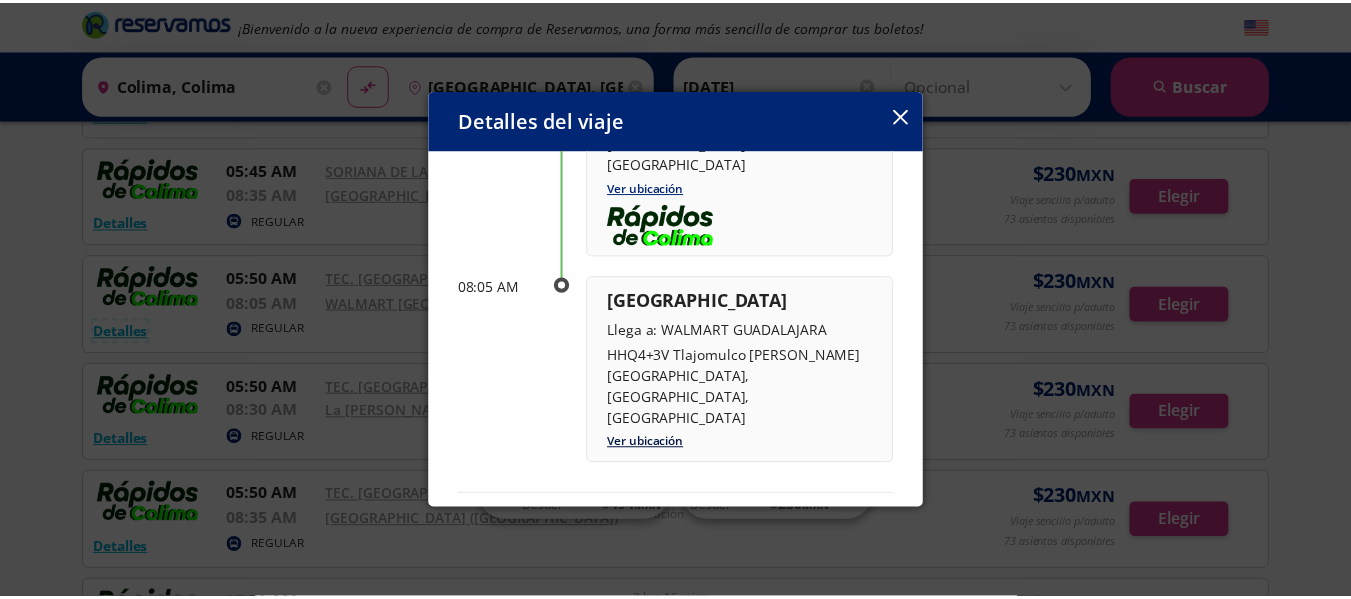 scroll, scrollTop: 223, scrollLeft: 0, axis: vertical 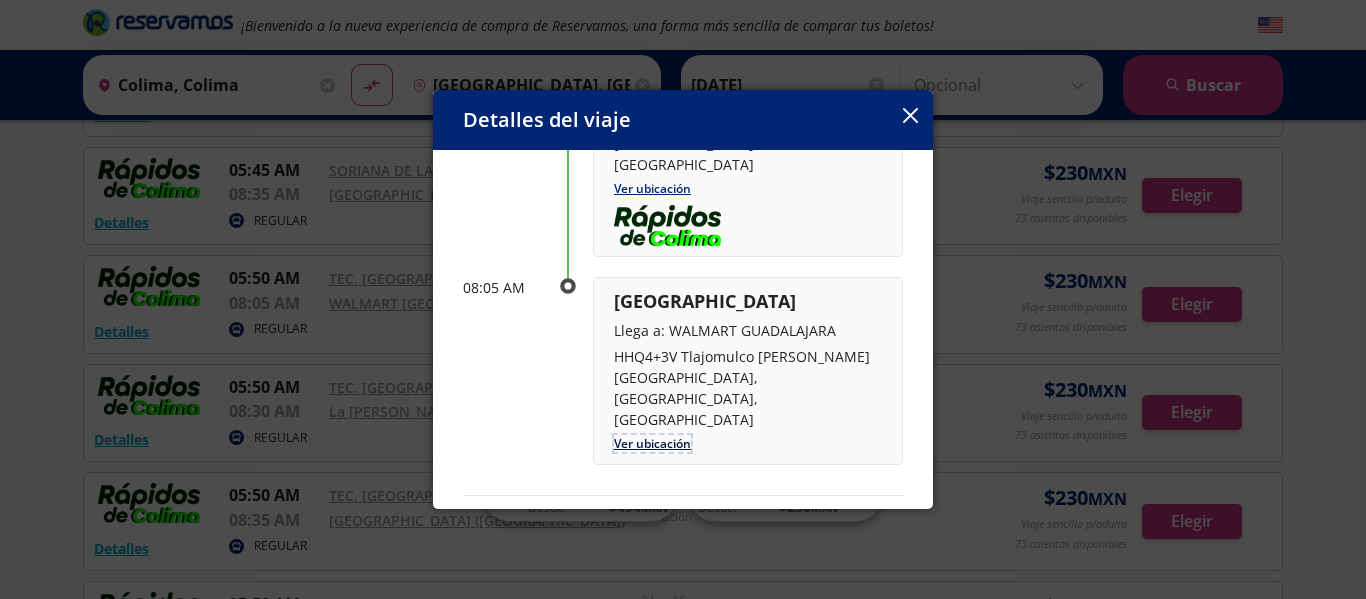 click on "Ver ubicación" at bounding box center [652, 443] 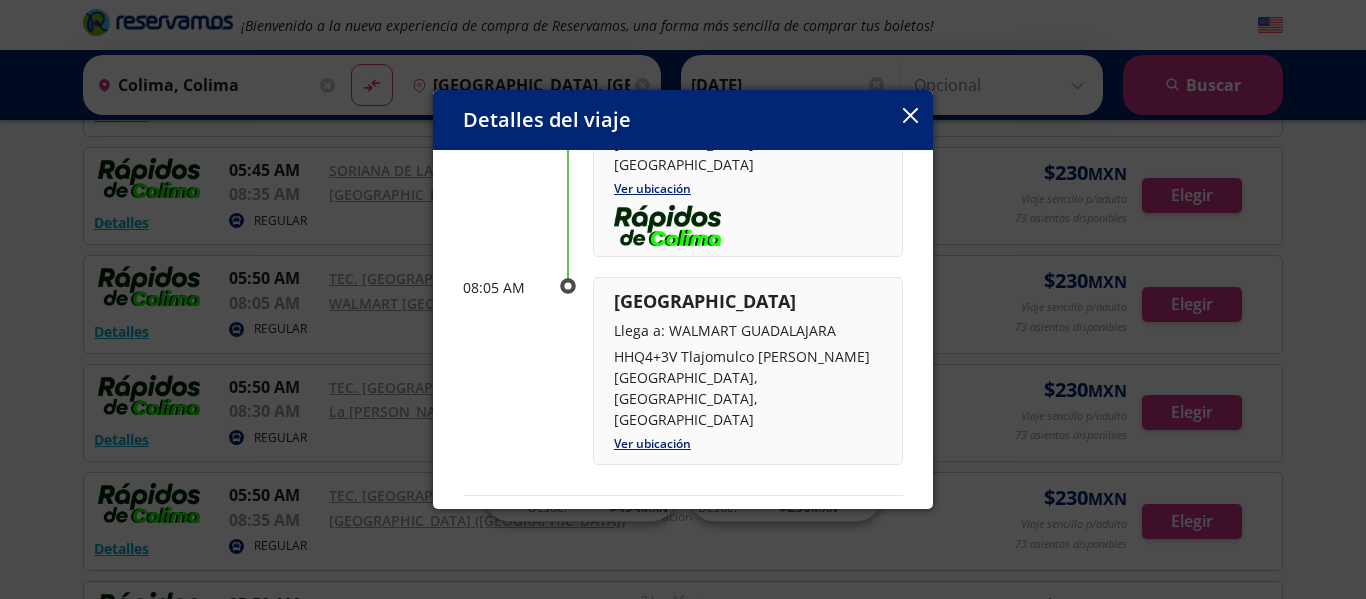 click 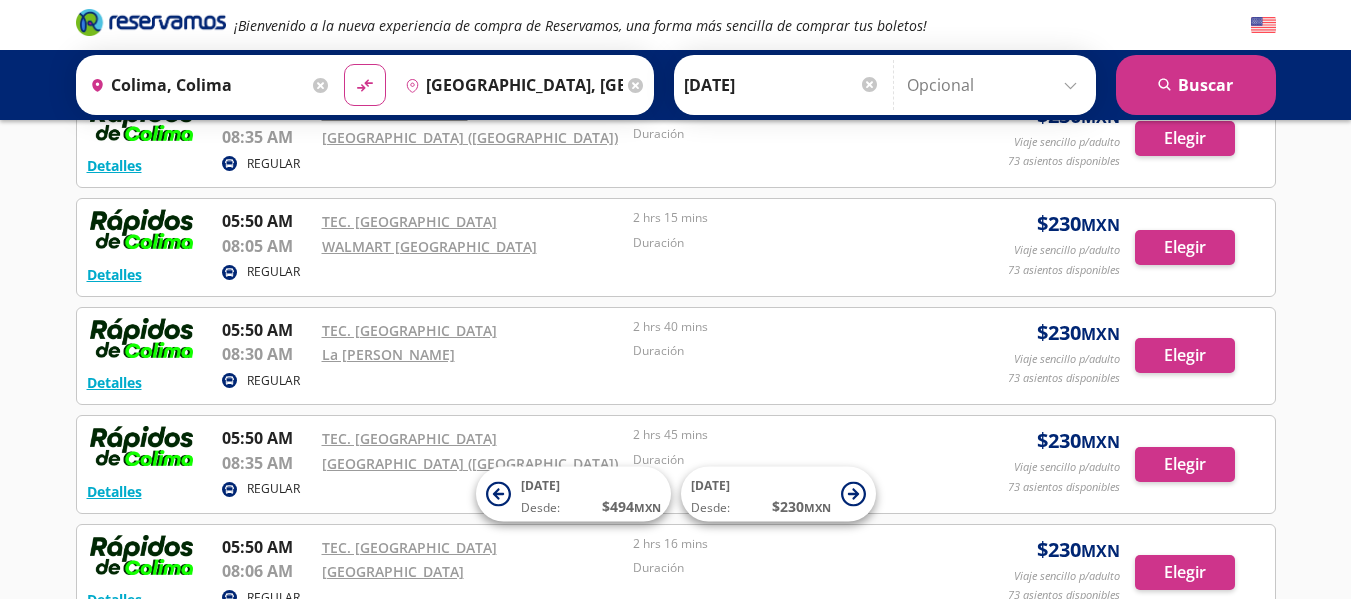 scroll, scrollTop: 1334, scrollLeft: 0, axis: vertical 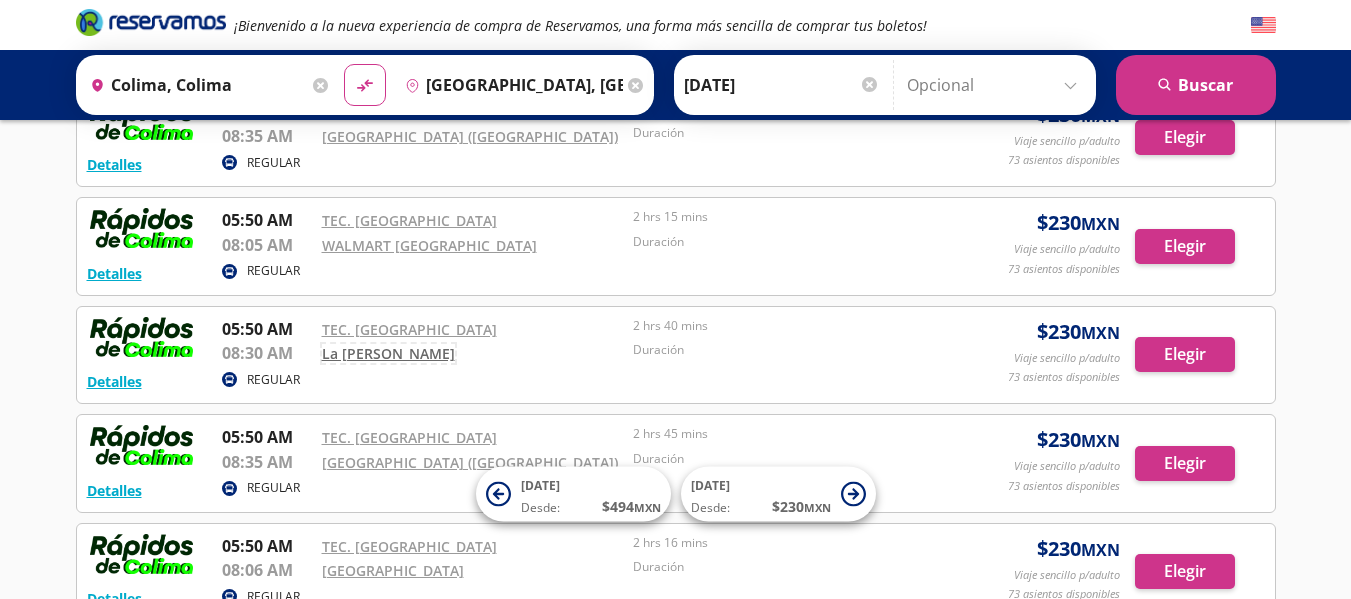 click on "La [PERSON_NAME]" at bounding box center [388, 353] 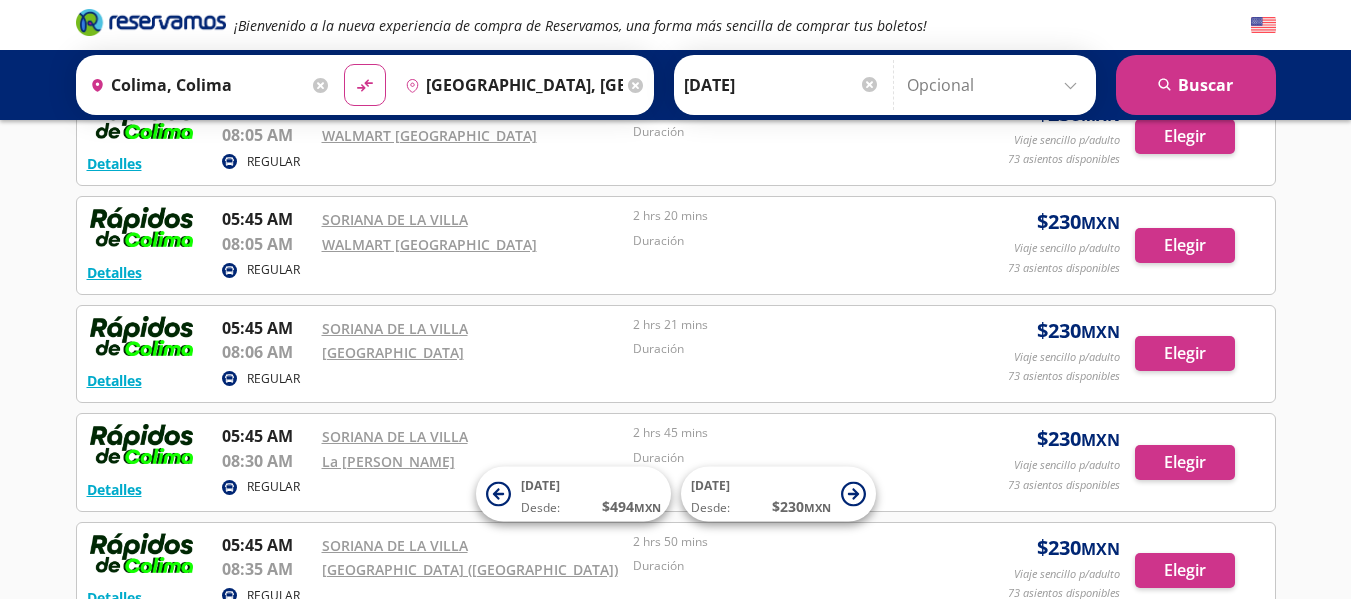 scroll, scrollTop: 915, scrollLeft: 0, axis: vertical 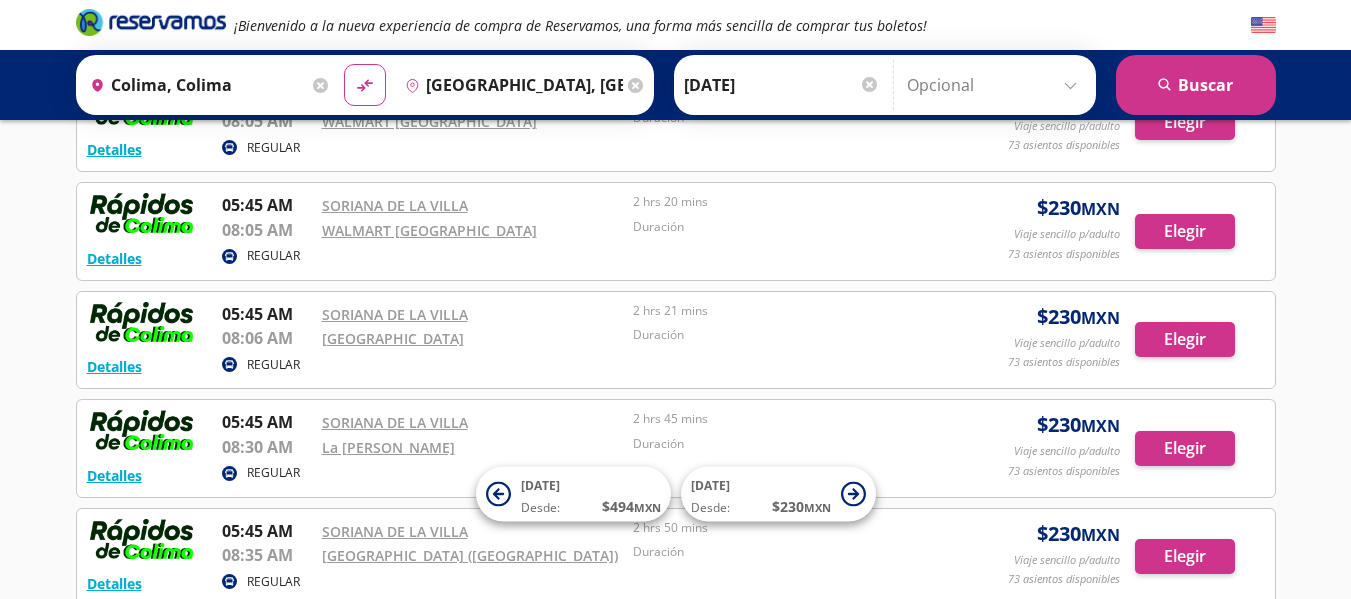 click on "REGULAR" at bounding box center (578, 366) 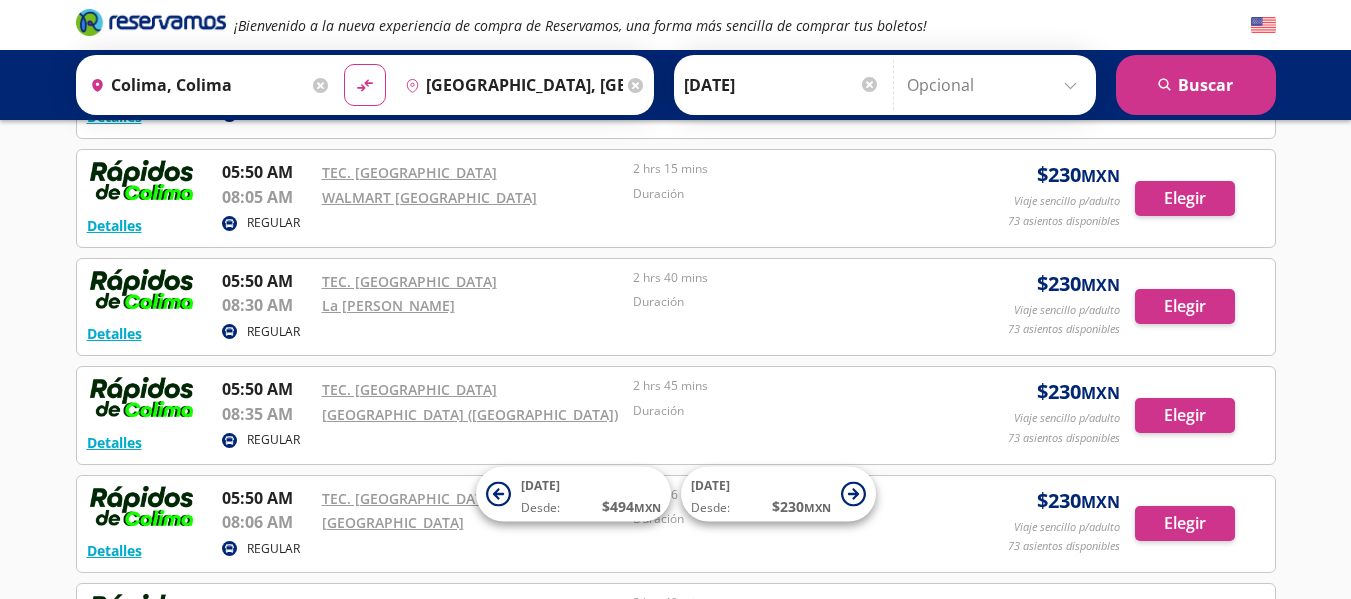 scroll, scrollTop: 1394, scrollLeft: 0, axis: vertical 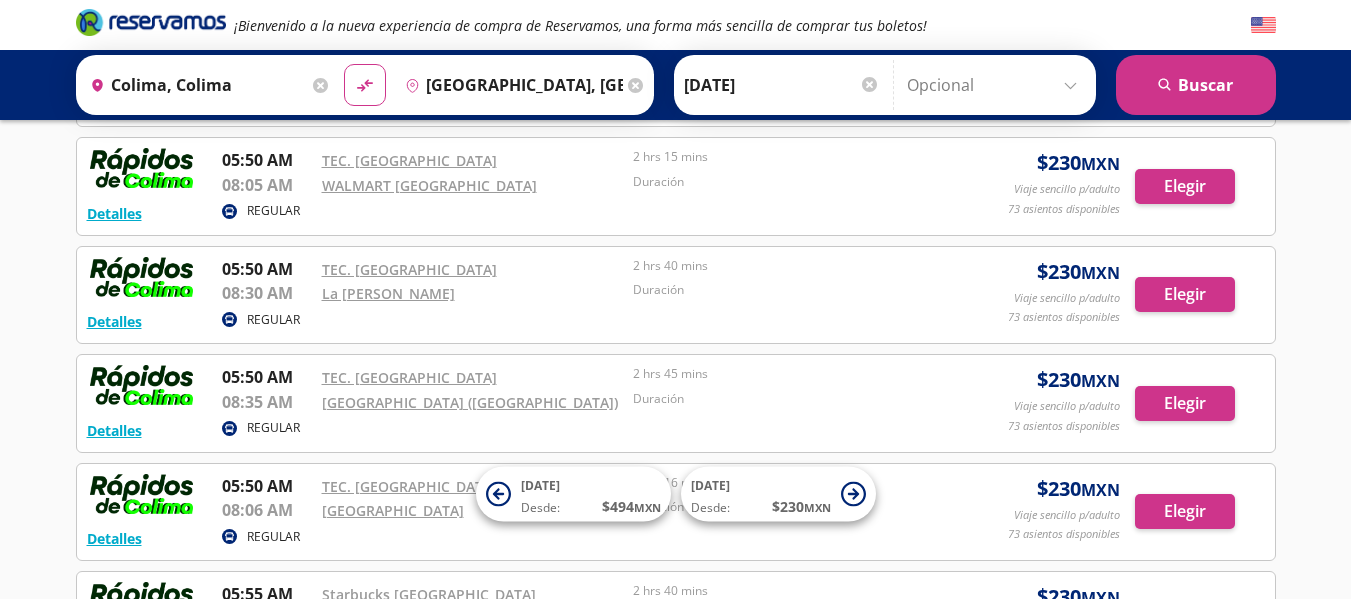 click on "[GEOGRAPHIC_DATA] ([GEOGRAPHIC_DATA])" at bounding box center [473, 402] 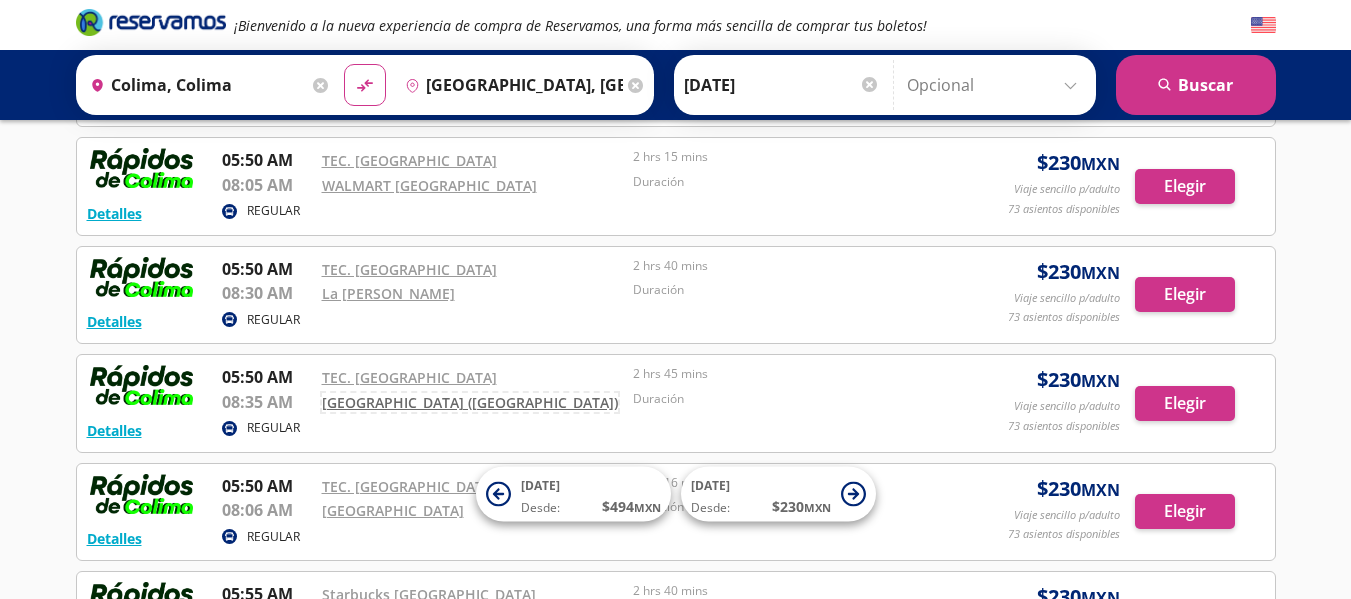 click on "[GEOGRAPHIC_DATA] ([GEOGRAPHIC_DATA])" at bounding box center [470, 402] 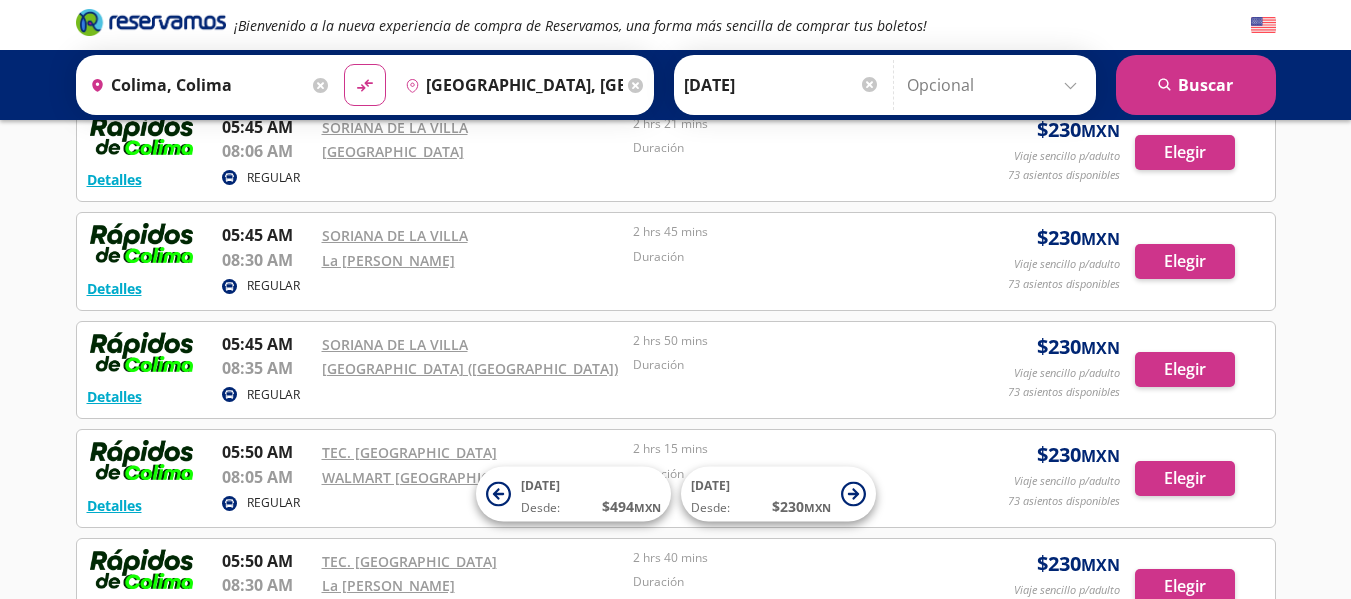 scroll, scrollTop: 1100, scrollLeft: 0, axis: vertical 